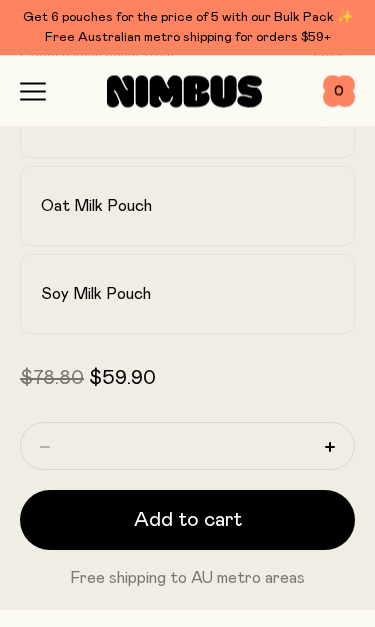 scroll, scrollTop: 910, scrollLeft: 0, axis: vertical 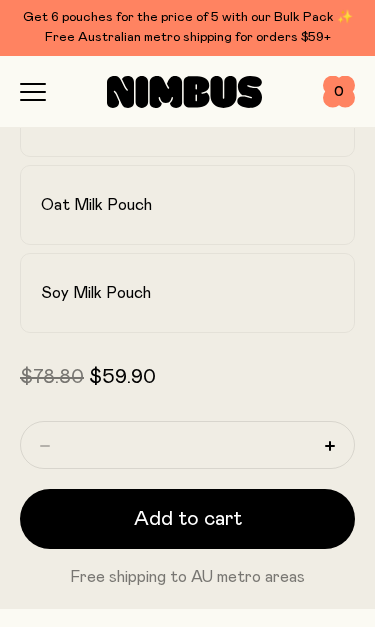 click on "Soy Milk Pouch" at bounding box center [187, 293] 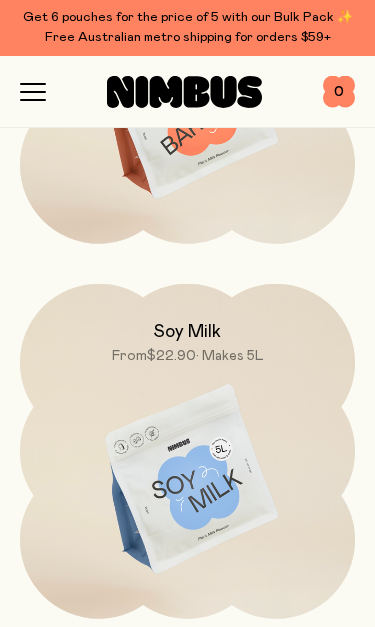 scroll, scrollTop: 6502, scrollLeft: 0, axis: vertical 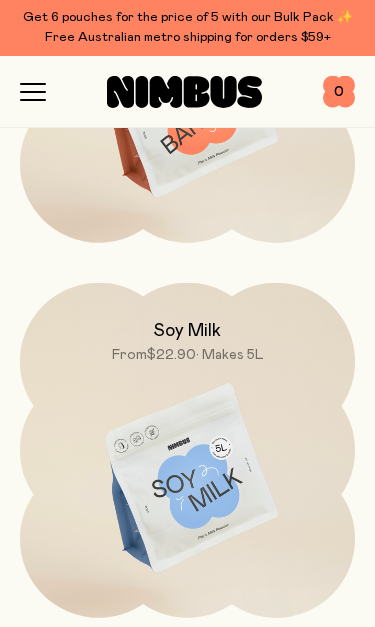 click at bounding box center [187, 480] 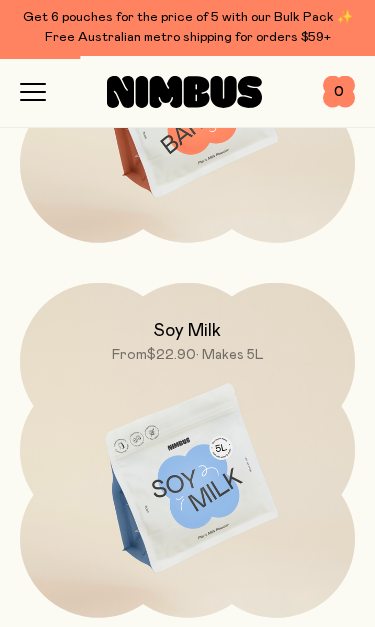 click at bounding box center [187, 480] 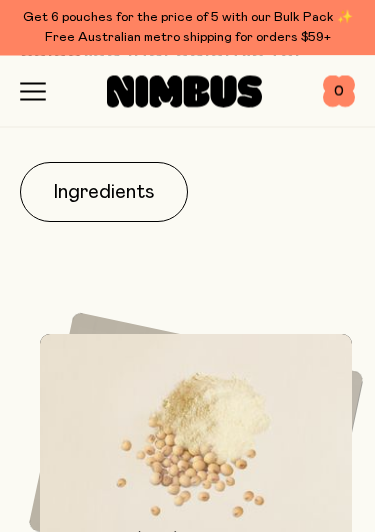 scroll, scrollTop: 1514, scrollLeft: 0, axis: vertical 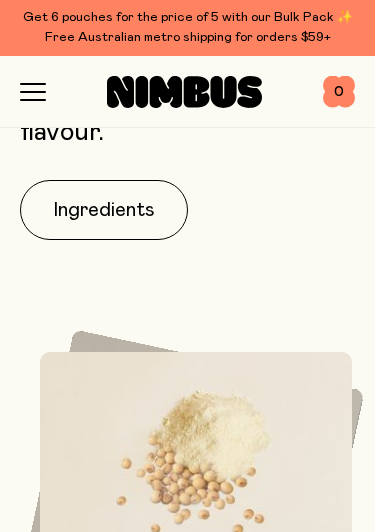 click on "Ingredients" at bounding box center (104, 210) 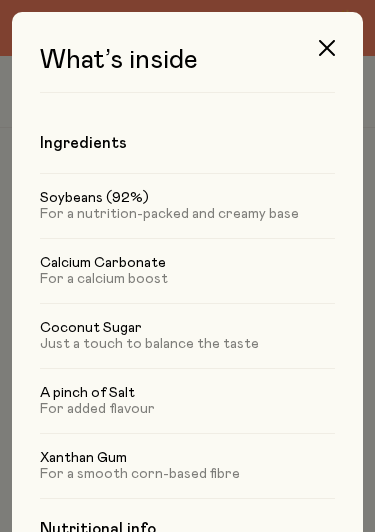 scroll, scrollTop: 0, scrollLeft: 0, axis: both 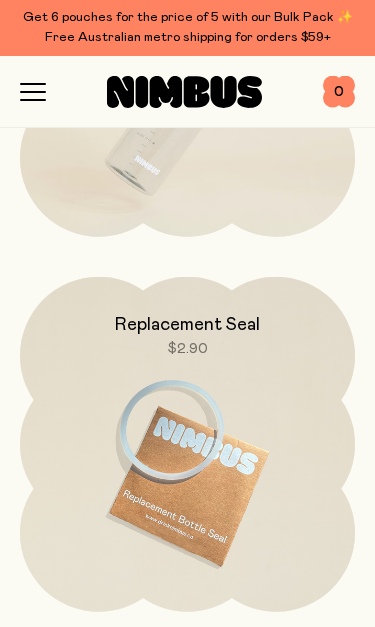 click at bounding box center (187, 474) 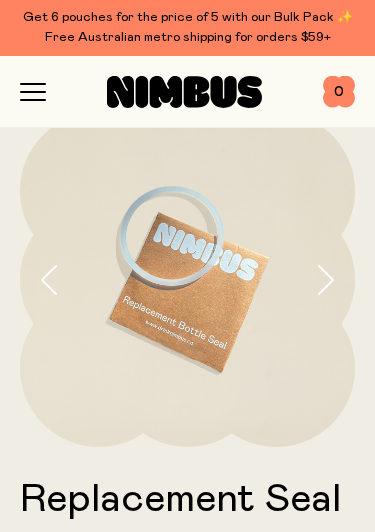scroll, scrollTop: 0, scrollLeft: 0, axis: both 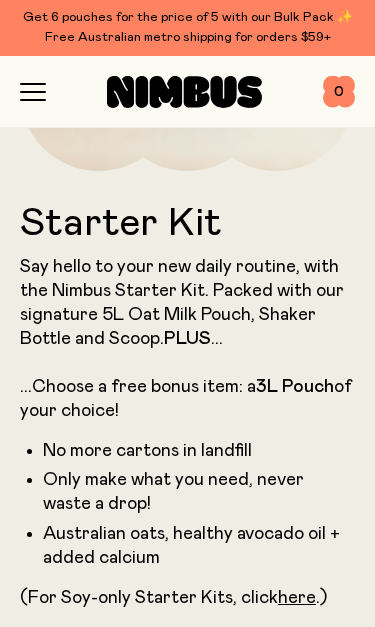 click on "Say hello to your new daily routine, with the Nimbus Starter Kit. Packed with our signature 5L Oat Milk Pouch, Shaker Bottle and Scoop.  PLUS ... ...Choose a free bonus item: a  3L   Pouch  of your choice!" at bounding box center (187, 339) 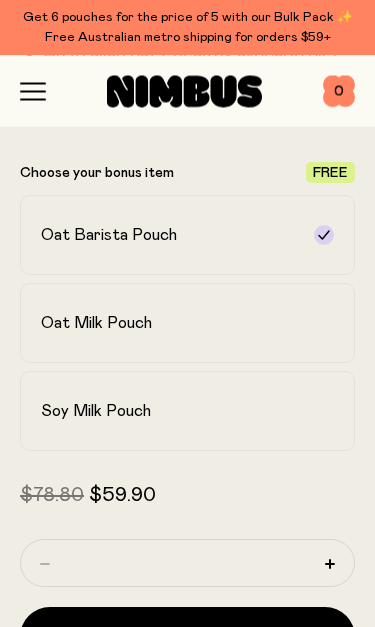 scroll, scrollTop: 792, scrollLeft: 0, axis: vertical 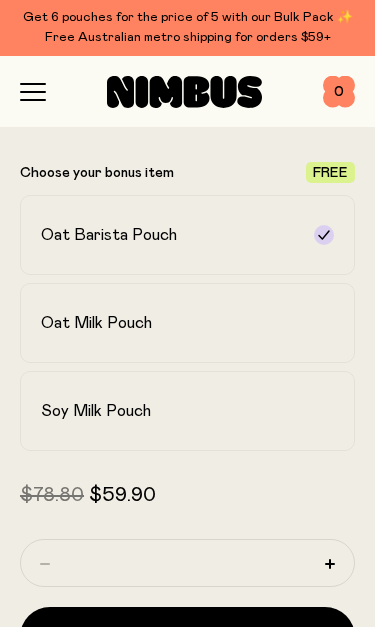 click on "Soy Milk Pouch" at bounding box center (169, 411) 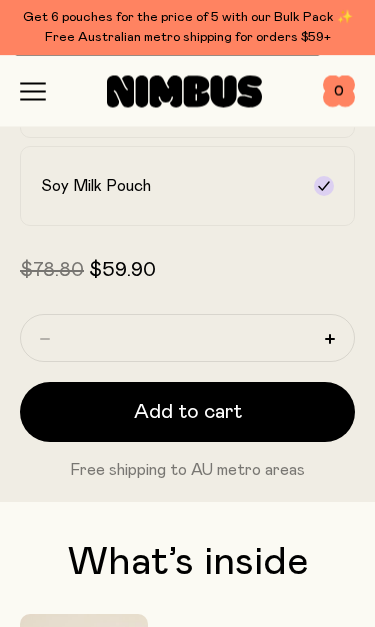 scroll, scrollTop: 1017, scrollLeft: 0, axis: vertical 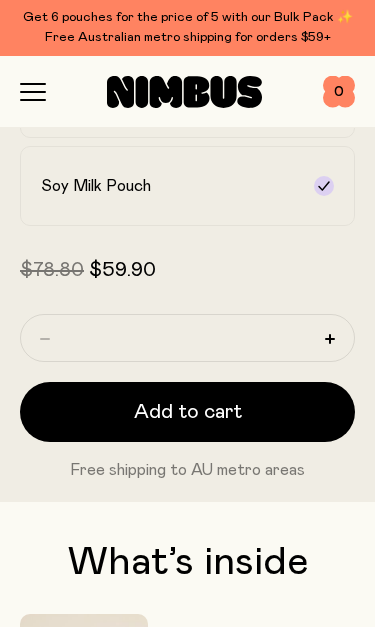 click on "Add to cart" at bounding box center (188, 412) 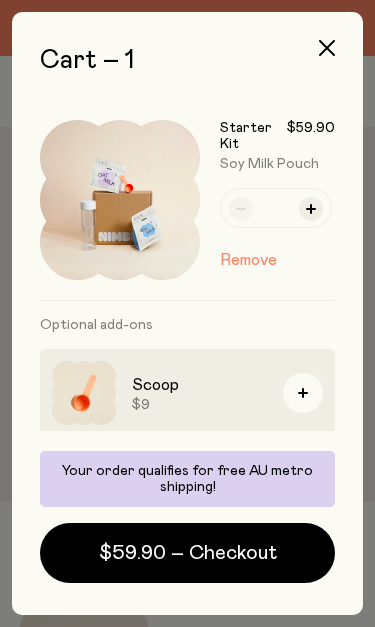 scroll, scrollTop: 0, scrollLeft: 0, axis: both 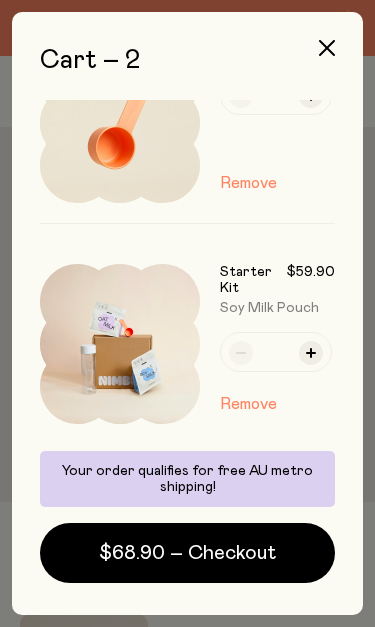click on "Remove" at bounding box center [248, 404] 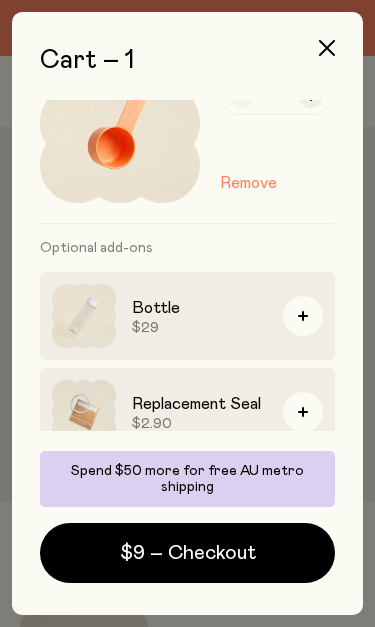 click on "Remove" at bounding box center [248, 183] 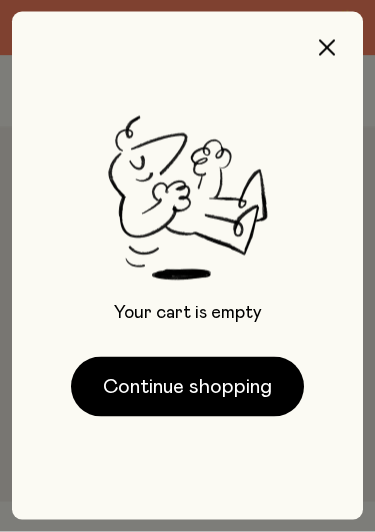 scroll, scrollTop: 0, scrollLeft: 0, axis: both 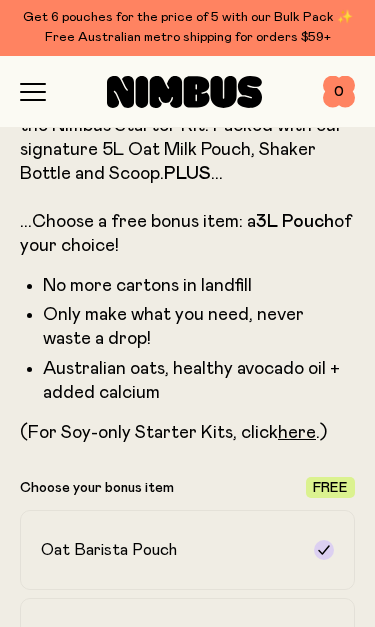 click on "here" at bounding box center (297, 433) 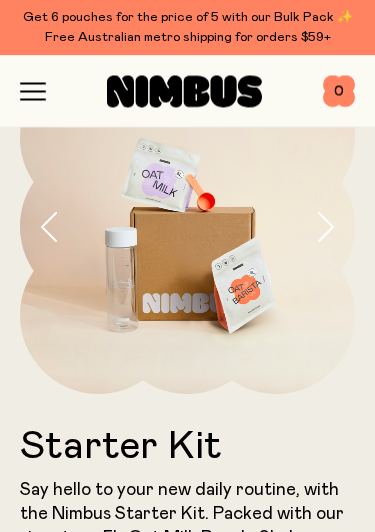 scroll, scrollTop: 0, scrollLeft: 0, axis: both 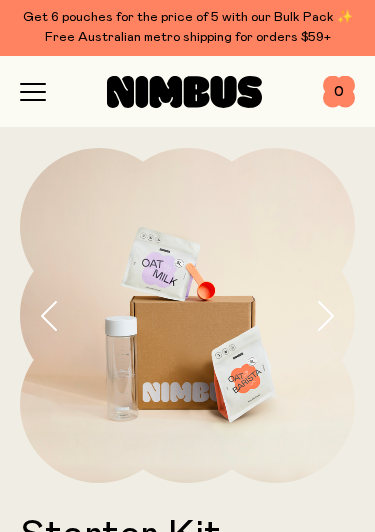 click 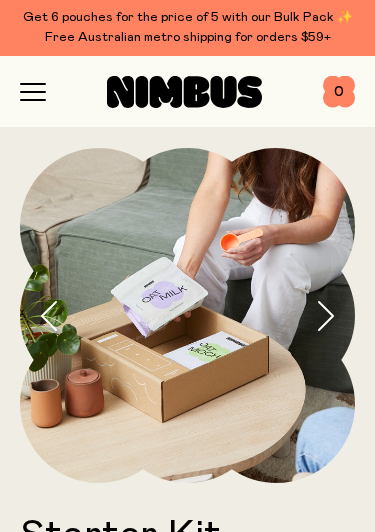 click 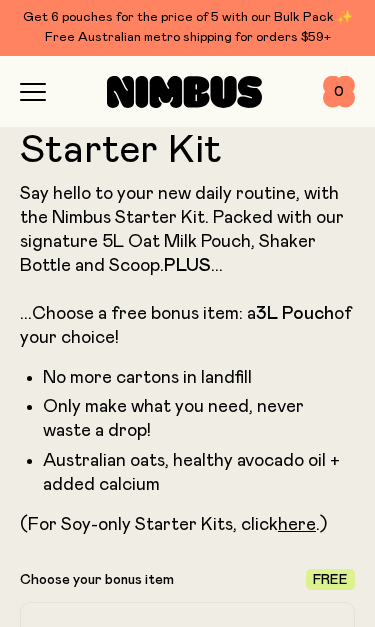 scroll, scrollTop: 386, scrollLeft: 0, axis: vertical 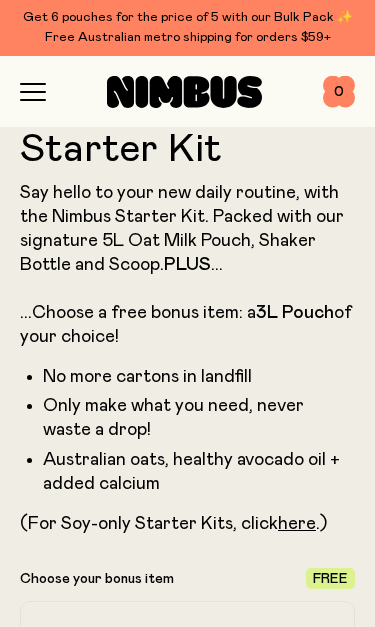 click on "Only make what you need, never waste a drop!" at bounding box center [199, 418] 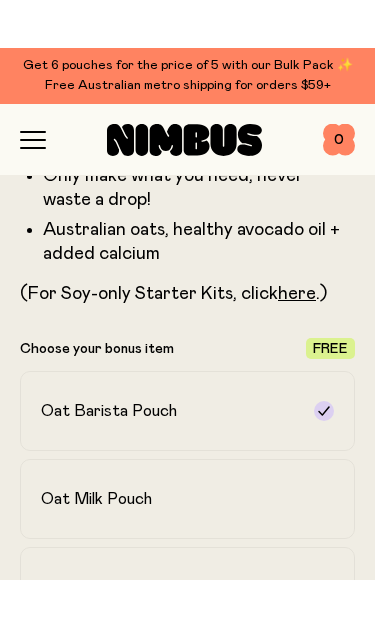 scroll, scrollTop: 680, scrollLeft: 0, axis: vertical 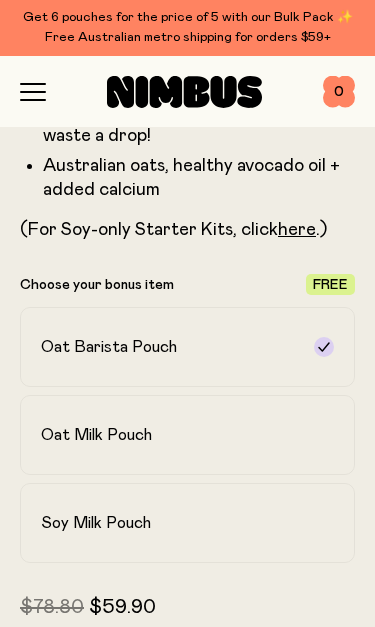 click on "Soy Milk Pouch" at bounding box center (169, 523) 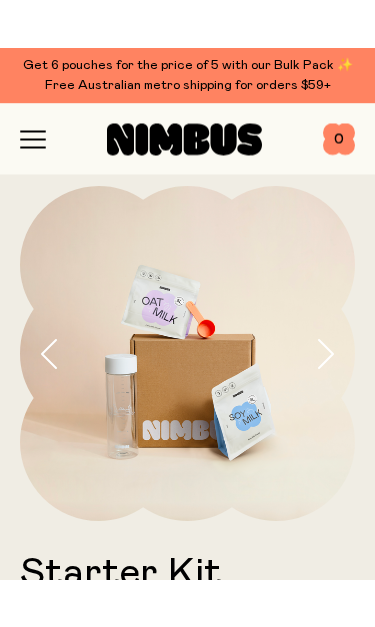 scroll, scrollTop: 0, scrollLeft: 0, axis: both 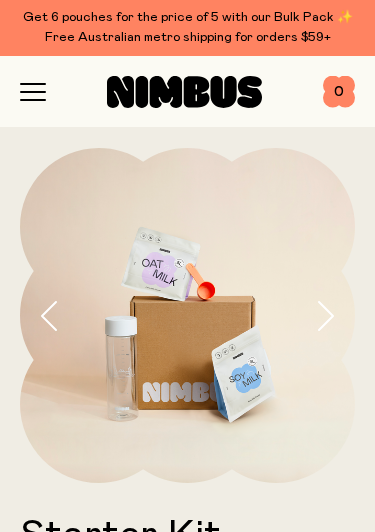 click 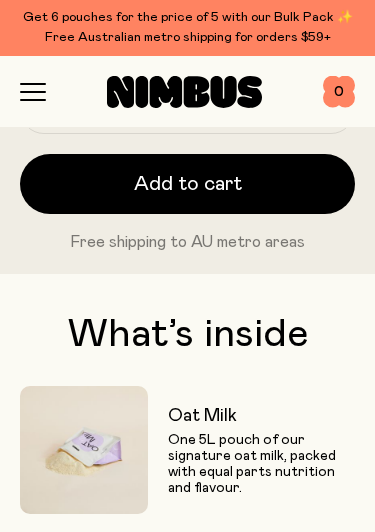 scroll, scrollTop: 1243, scrollLeft: 0, axis: vertical 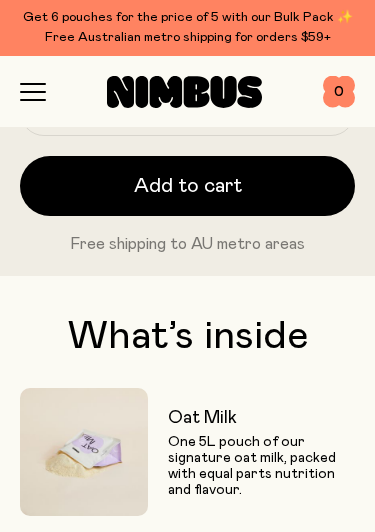 click on "What’s inside" at bounding box center (187, 336) 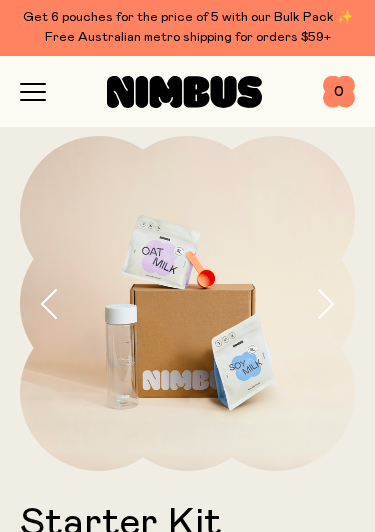 scroll, scrollTop: 0, scrollLeft: 0, axis: both 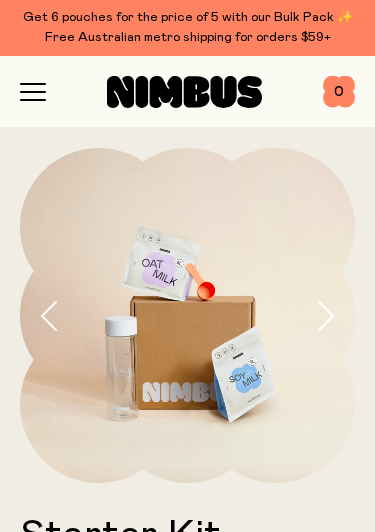 click 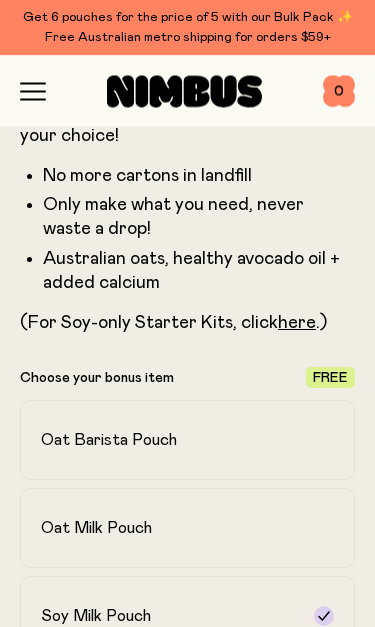 scroll, scrollTop: 587, scrollLeft: 0, axis: vertical 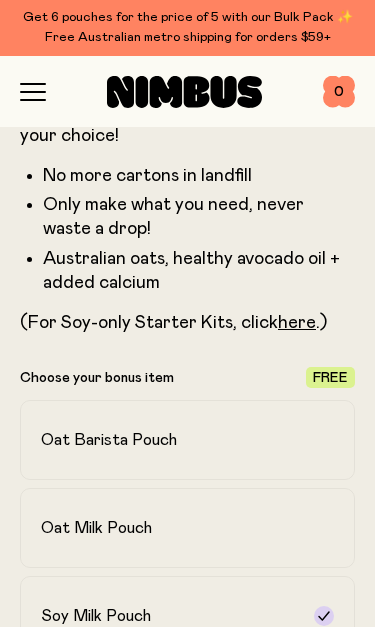 click on "Free" at bounding box center [330, 377] 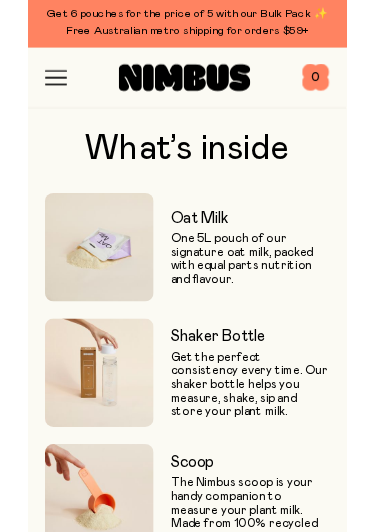 scroll, scrollTop: 1400, scrollLeft: 0, axis: vertical 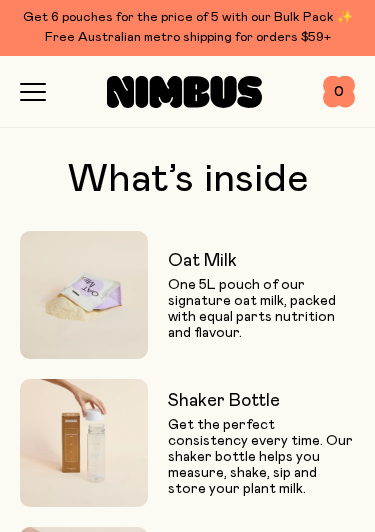click on "One 5L pouch of our signature oat milk, packed with equal parts nutrition and flavour." at bounding box center [261, 309] 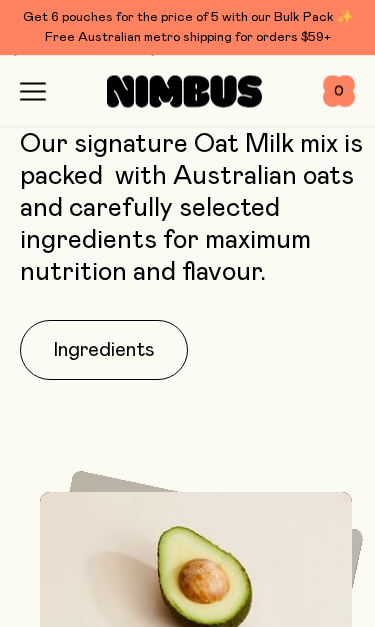 scroll, scrollTop: 2673, scrollLeft: 0, axis: vertical 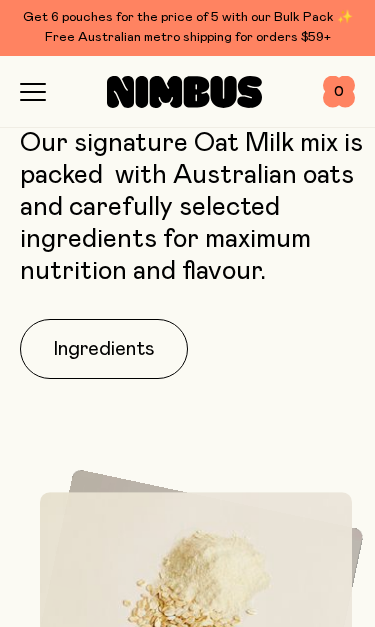 click on "Ingredients" at bounding box center [104, 349] 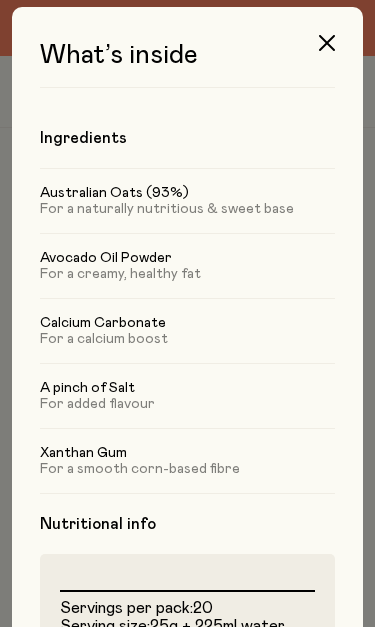 scroll, scrollTop: 22, scrollLeft: 0, axis: vertical 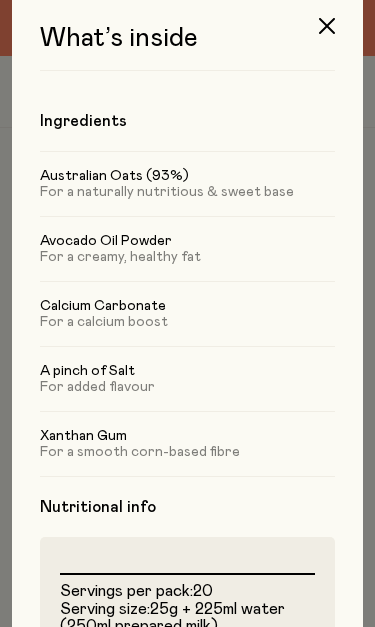 click at bounding box center (327, 26) 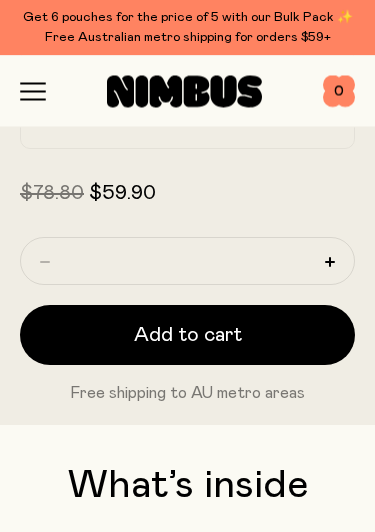 scroll, scrollTop: 1073, scrollLeft: 0, axis: vertical 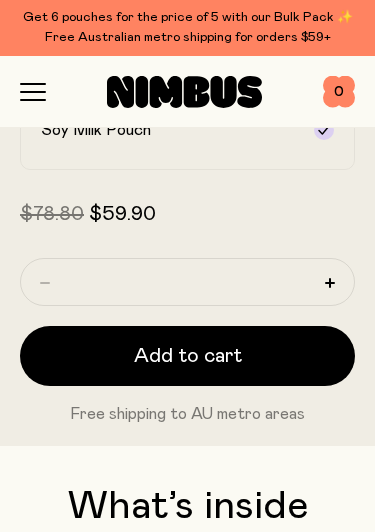 click on "Add to cart" at bounding box center (188, 356) 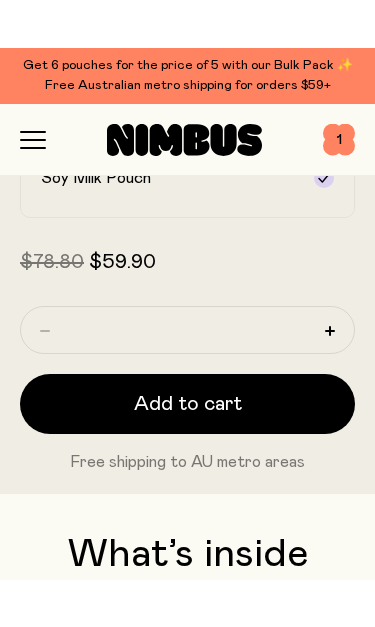 scroll, scrollTop: 0, scrollLeft: 0, axis: both 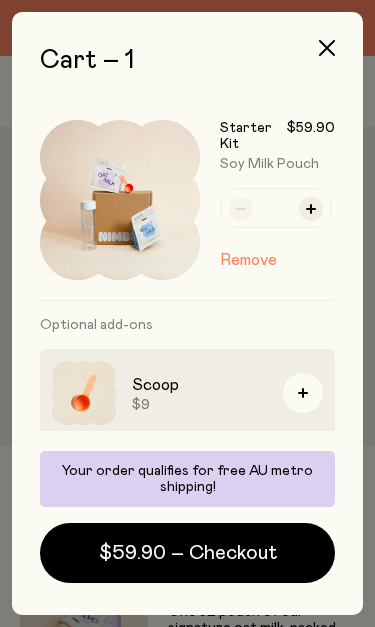 click at bounding box center (303, 393) 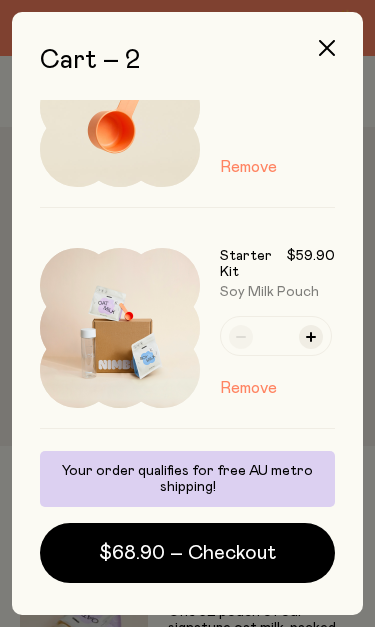 scroll, scrollTop: 101, scrollLeft: 0, axis: vertical 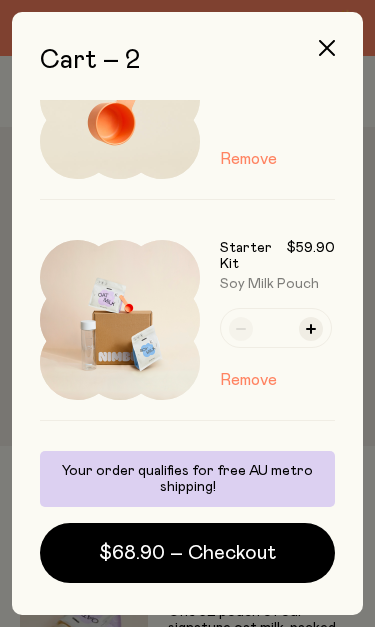 click on "Remove" at bounding box center (248, 159) 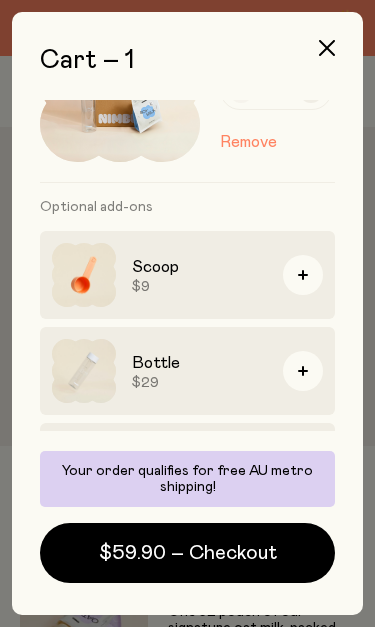 scroll, scrollTop: 119, scrollLeft: 0, axis: vertical 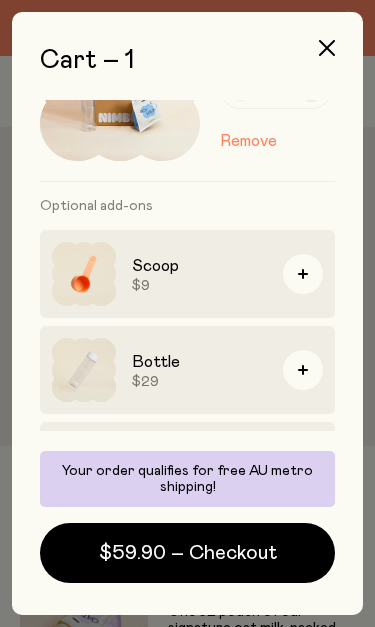 click on "$59.90 – Checkout" at bounding box center [188, 553] 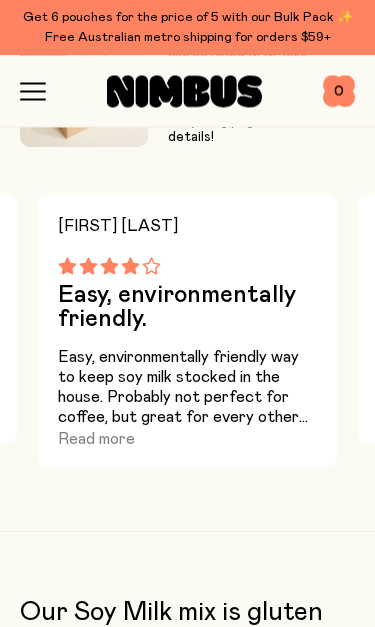 scroll, scrollTop: 1883, scrollLeft: 0, axis: vertical 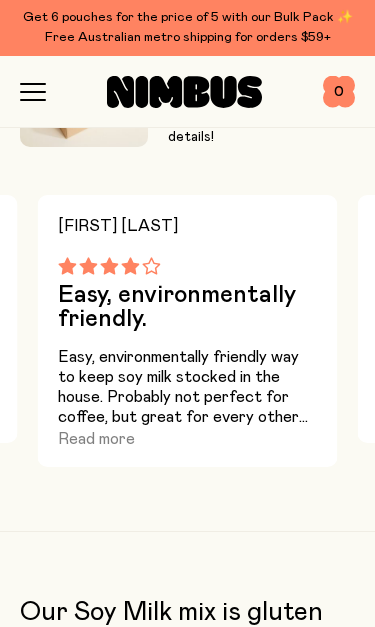 click on "Read more" at bounding box center [96, 439] 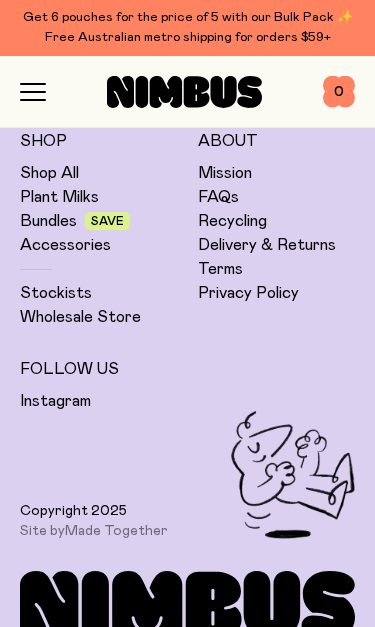 scroll, scrollTop: 7404, scrollLeft: 0, axis: vertical 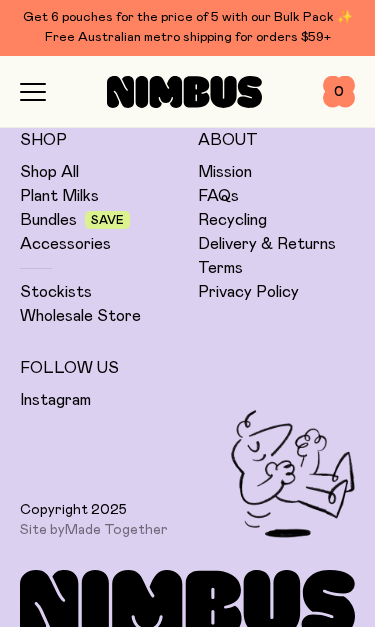 click on "Instagram" at bounding box center (99, 400) 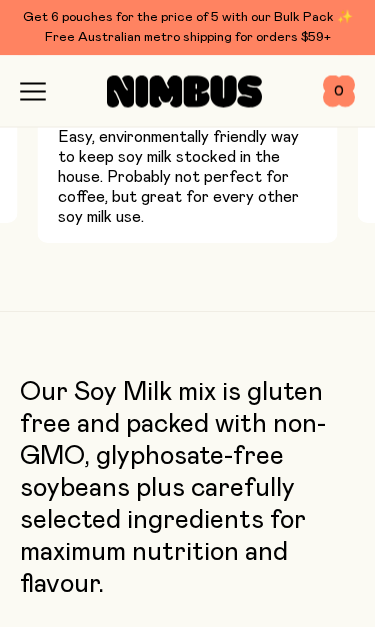 scroll, scrollTop: 2103, scrollLeft: 0, axis: vertical 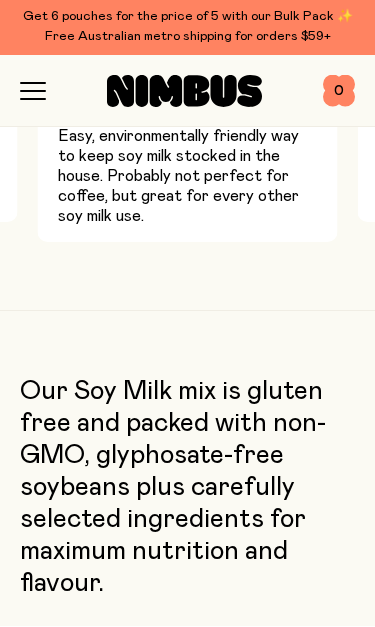 click on "Our Soy Milk mix is gluten free and packed with non-GMO, glyphosate-free soybeans plus carefully selected ingredients for maximum nutrition and flavour.  Ingredients  Soybeans  (92%) Soybeans  (92%)" at bounding box center (187, 750) 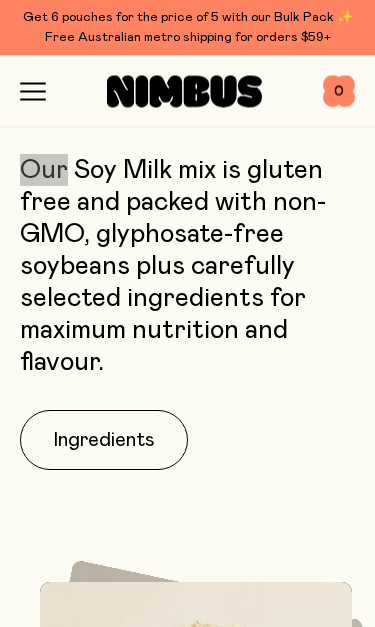 scroll, scrollTop: 2325, scrollLeft: 0, axis: vertical 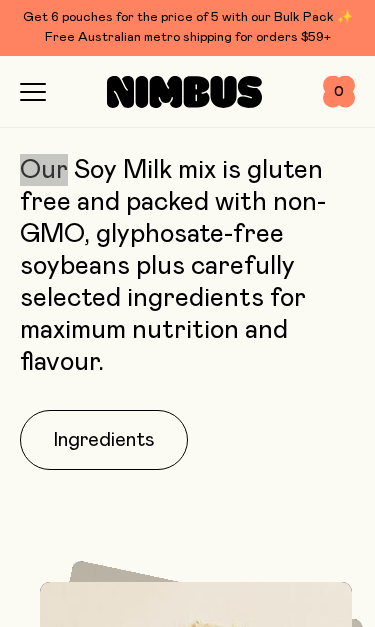 click on "Ingredients" at bounding box center (104, 440) 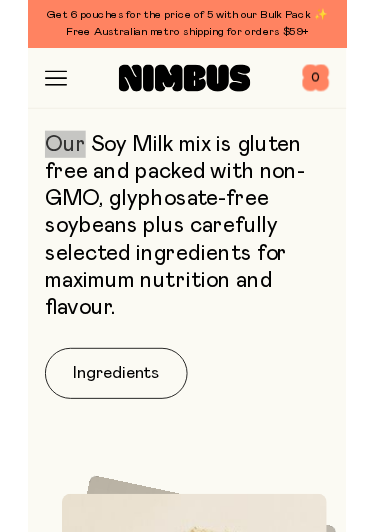 scroll, scrollTop: 0, scrollLeft: 0, axis: both 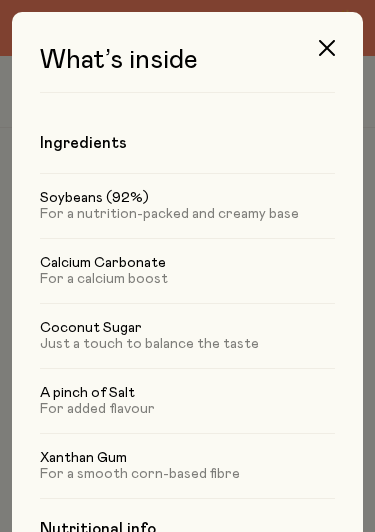 click at bounding box center [327, 48] 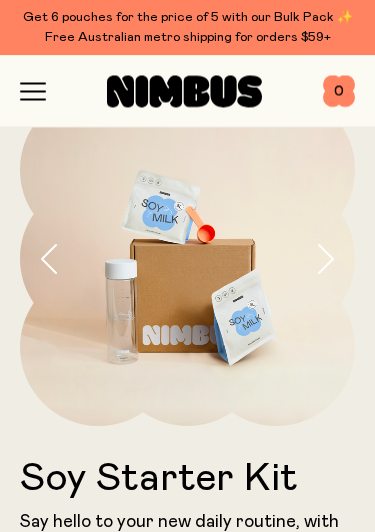 scroll, scrollTop: 0, scrollLeft: 0, axis: both 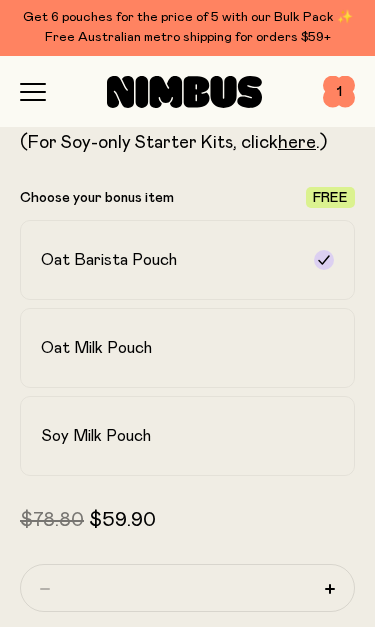 click at bounding box center [324, 436] 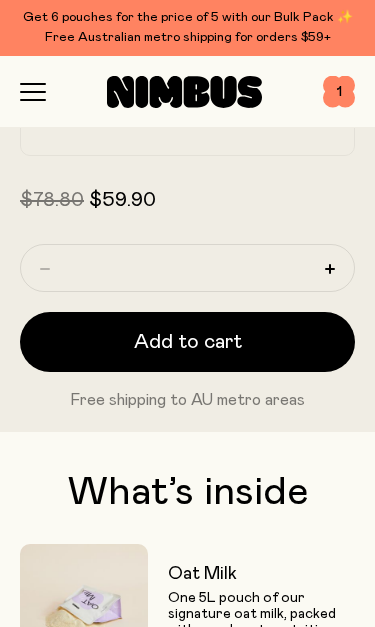 scroll, scrollTop: 1098, scrollLeft: 0, axis: vertical 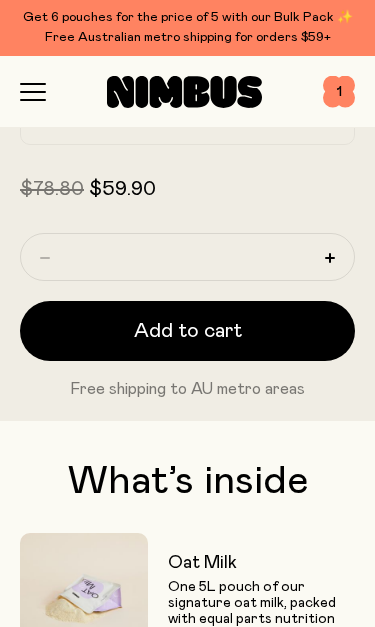 click on "Add to cart" at bounding box center (187, 331) 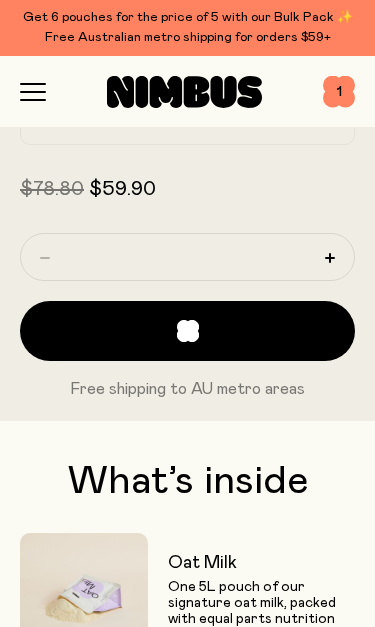 scroll, scrollTop: 0, scrollLeft: 0, axis: both 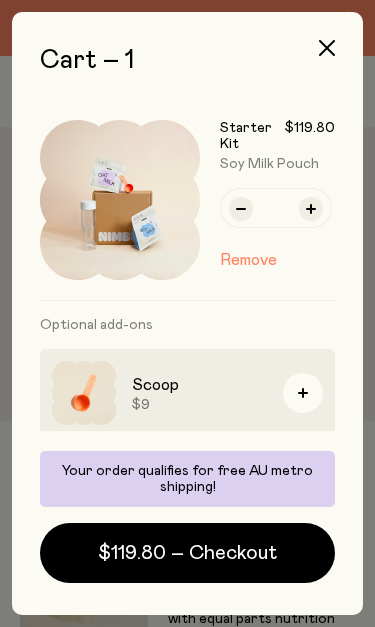 click at bounding box center (241, 209) 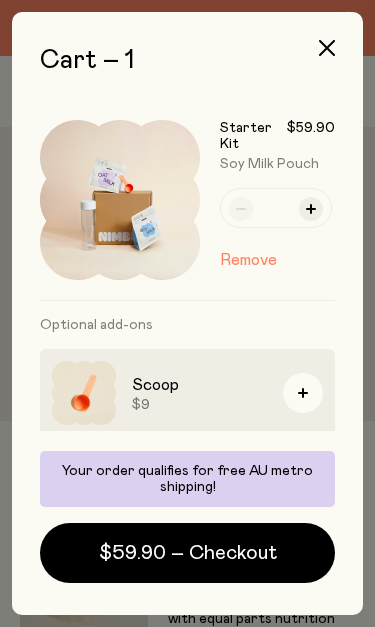 click on "$59.90 – Checkout" at bounding box center (188, 553) 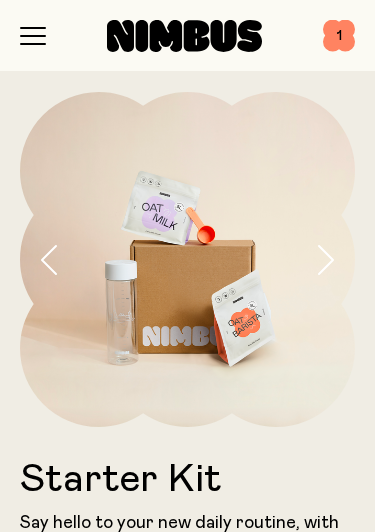 scroll, scrollTop: 0, scrollLeft: 0, axis: both 